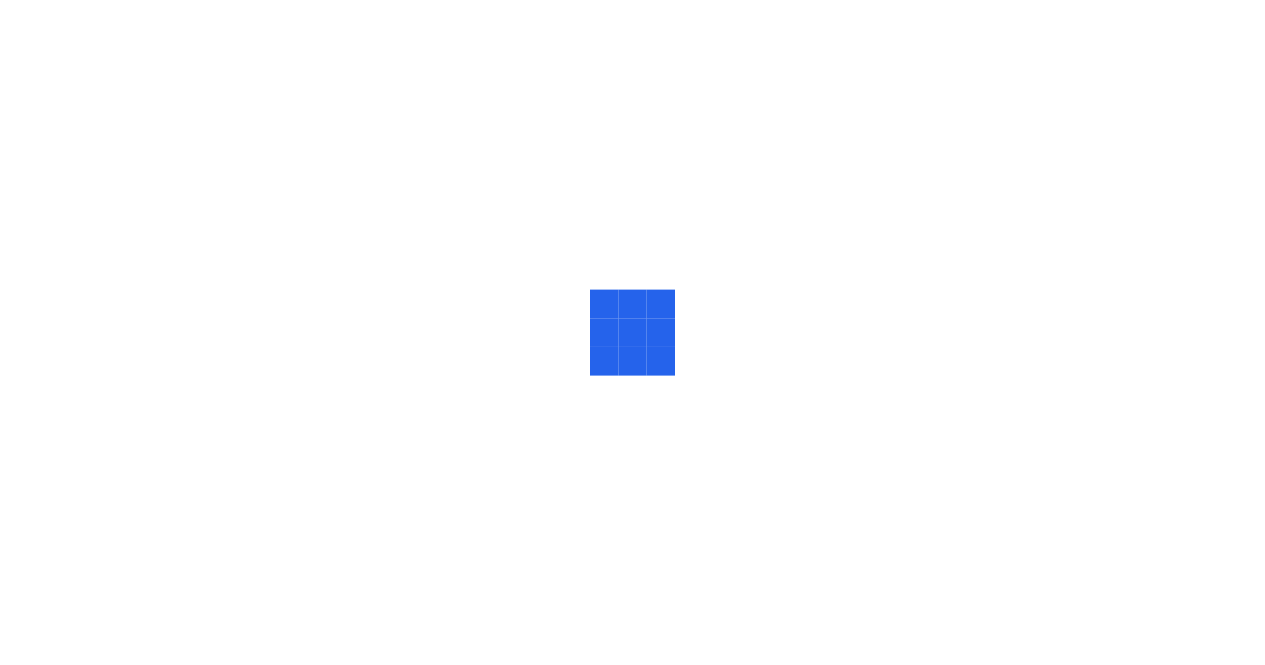 scroll, scrollTop: 0, scrollLeft: 0, axis: both 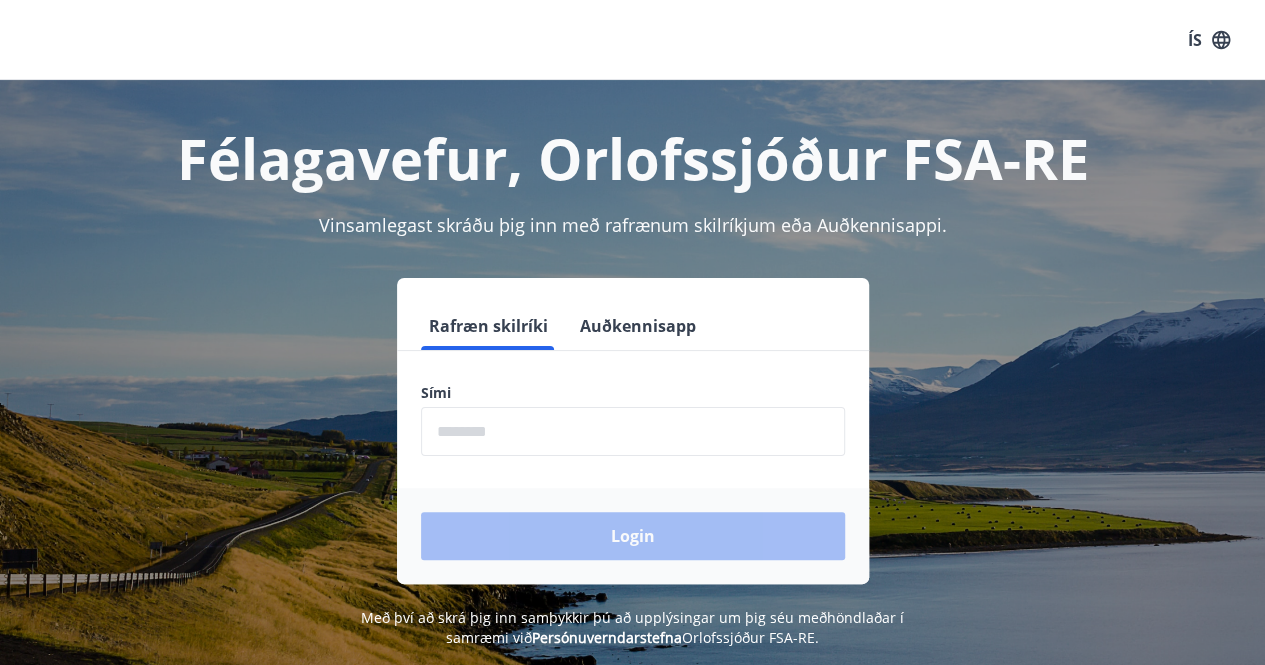click at bounding box center (633, 431) 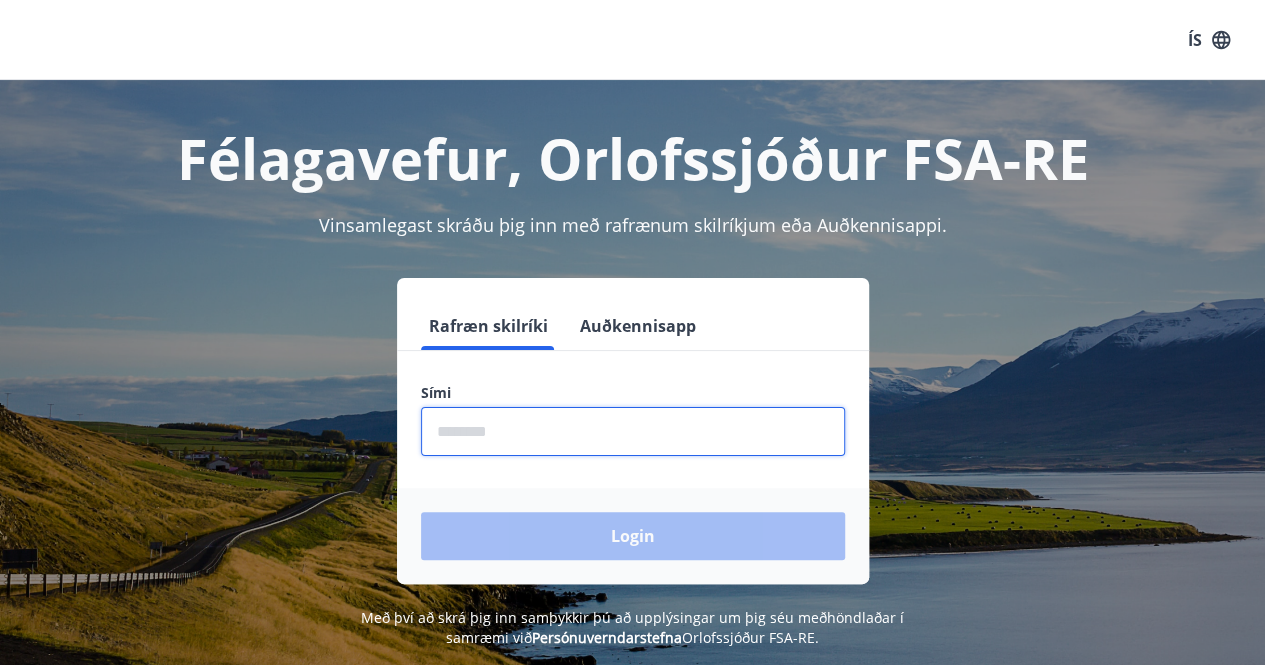type on "********" 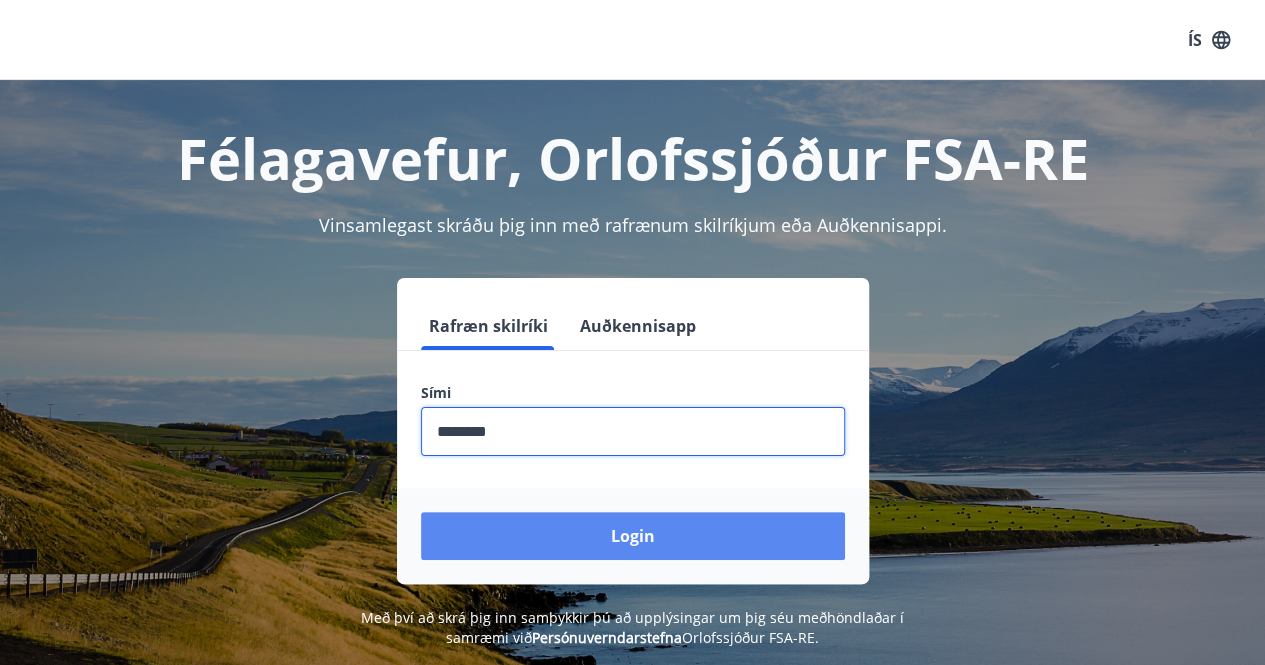 click on "Login" at bounding box center [633, 536] 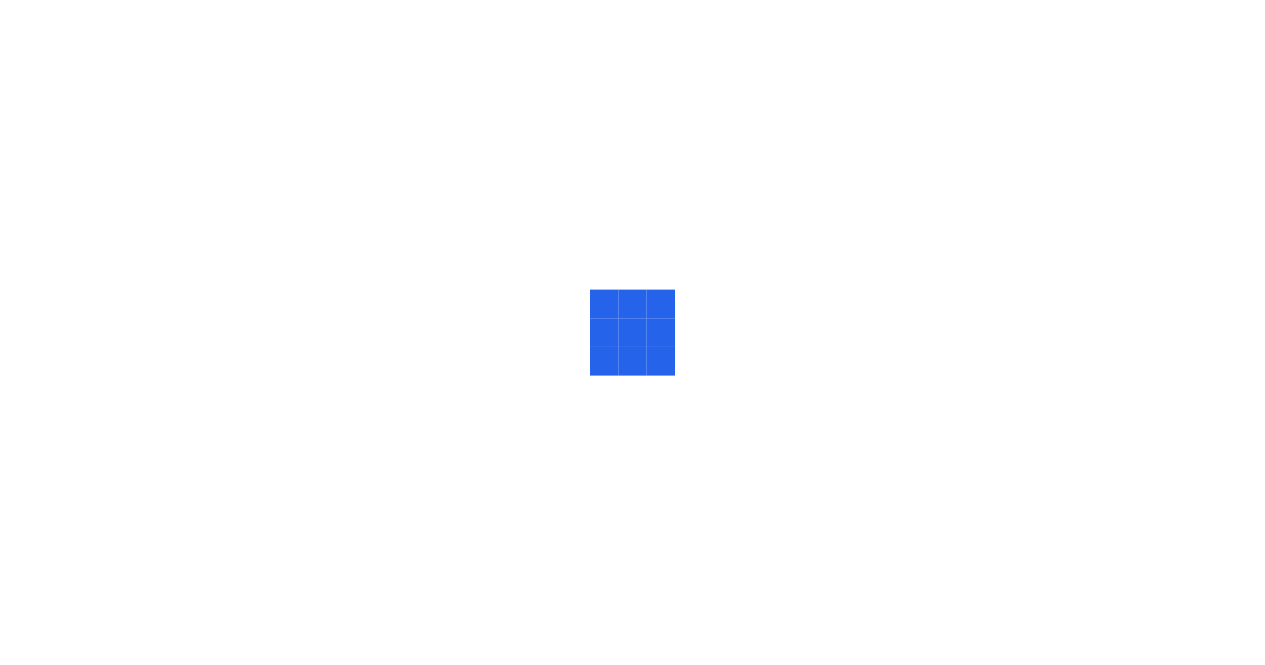scroll, scrollTop: 0, scrollLeft: 0, axis: both 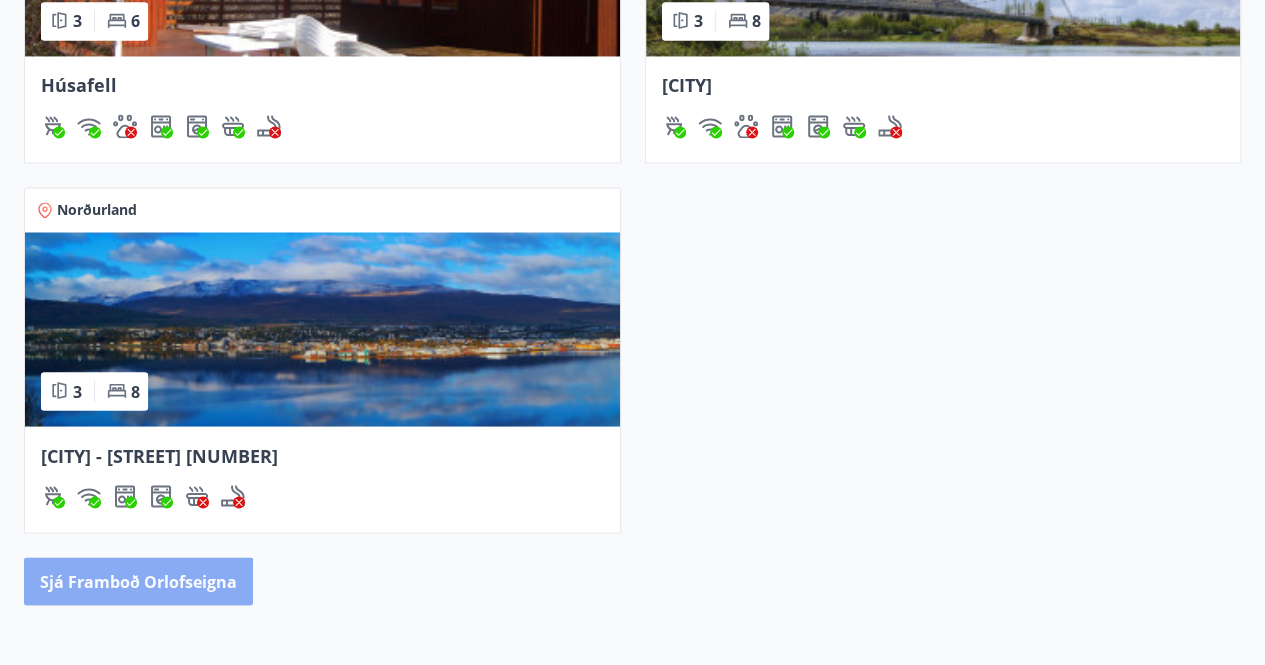 click on "Sjá framboð orlofseigna" at bounding box center [138, 581] 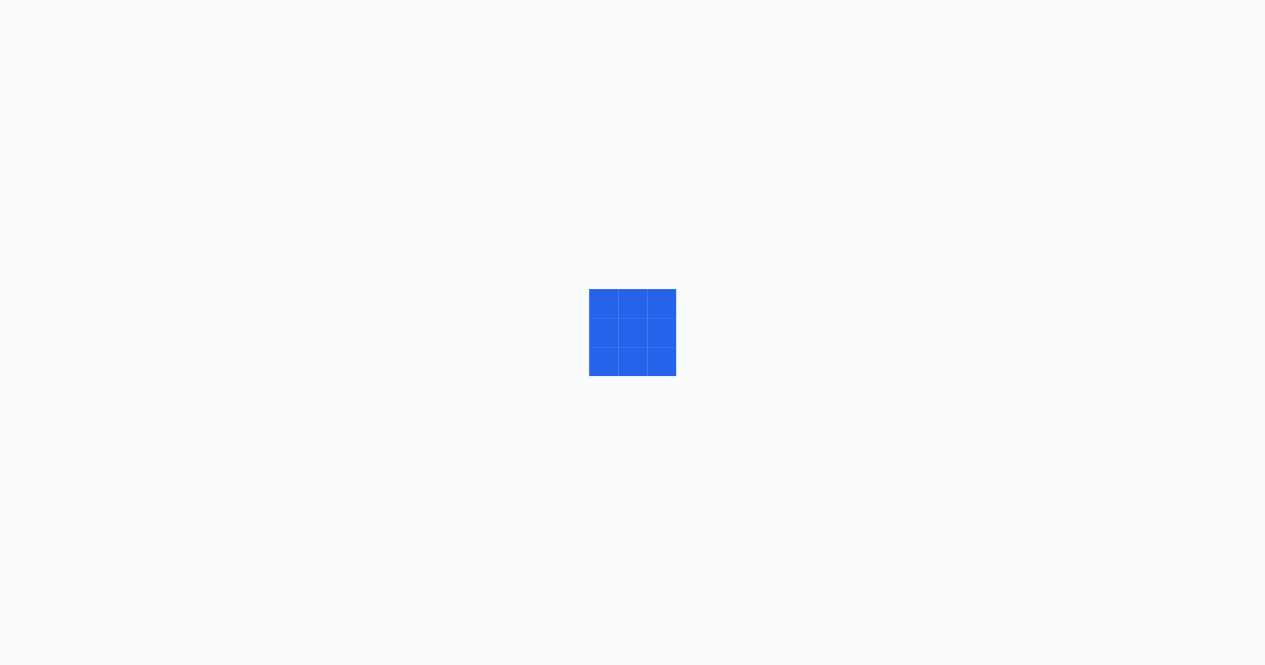 scroll, scrollTop: 0, scrollLeft: 0, axis: both 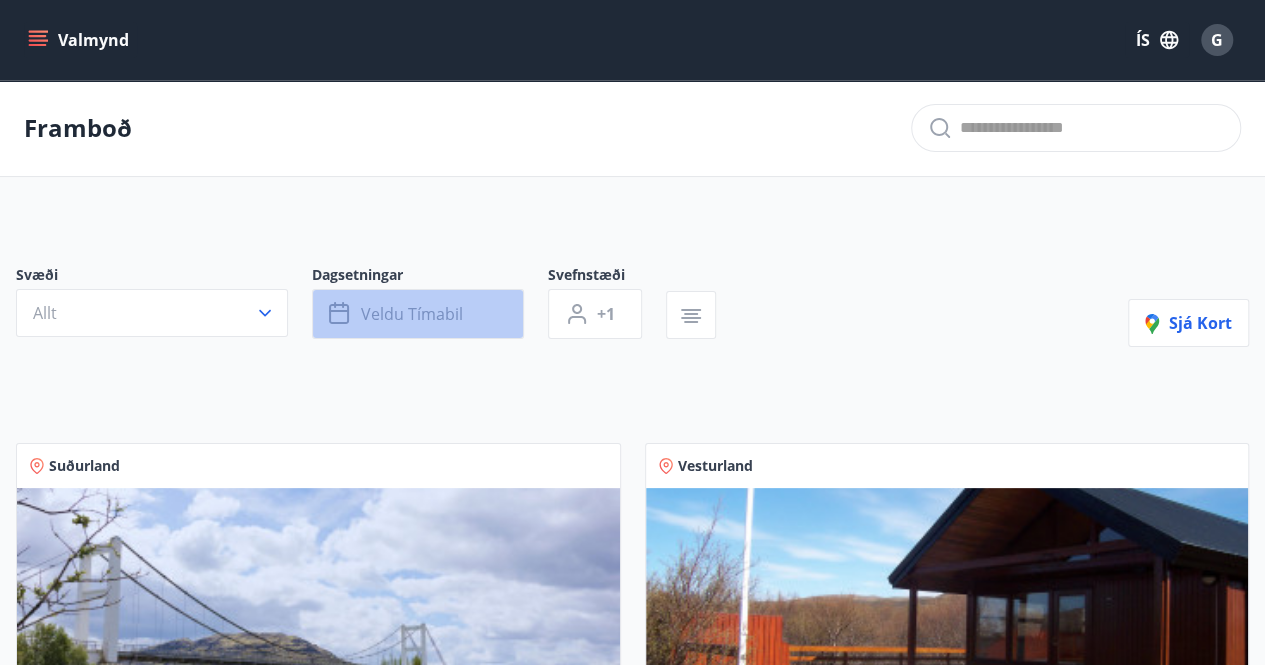 click on "Veldu tímabil" at bounding box center [412, 314] 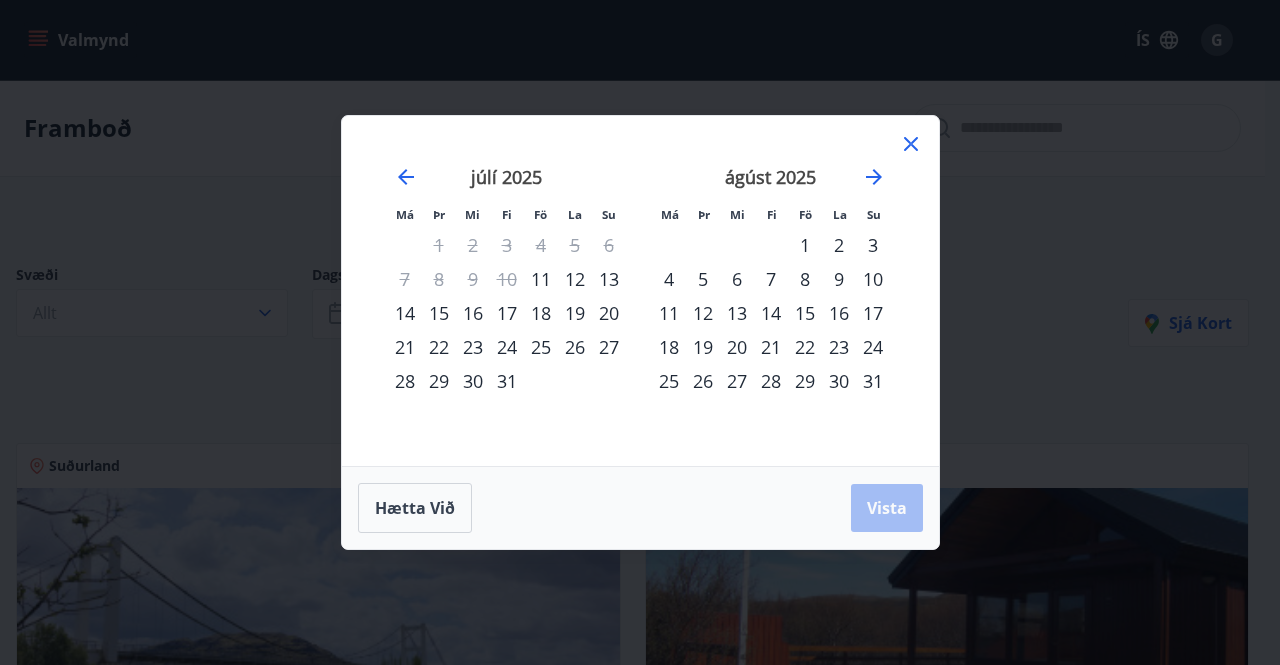 click 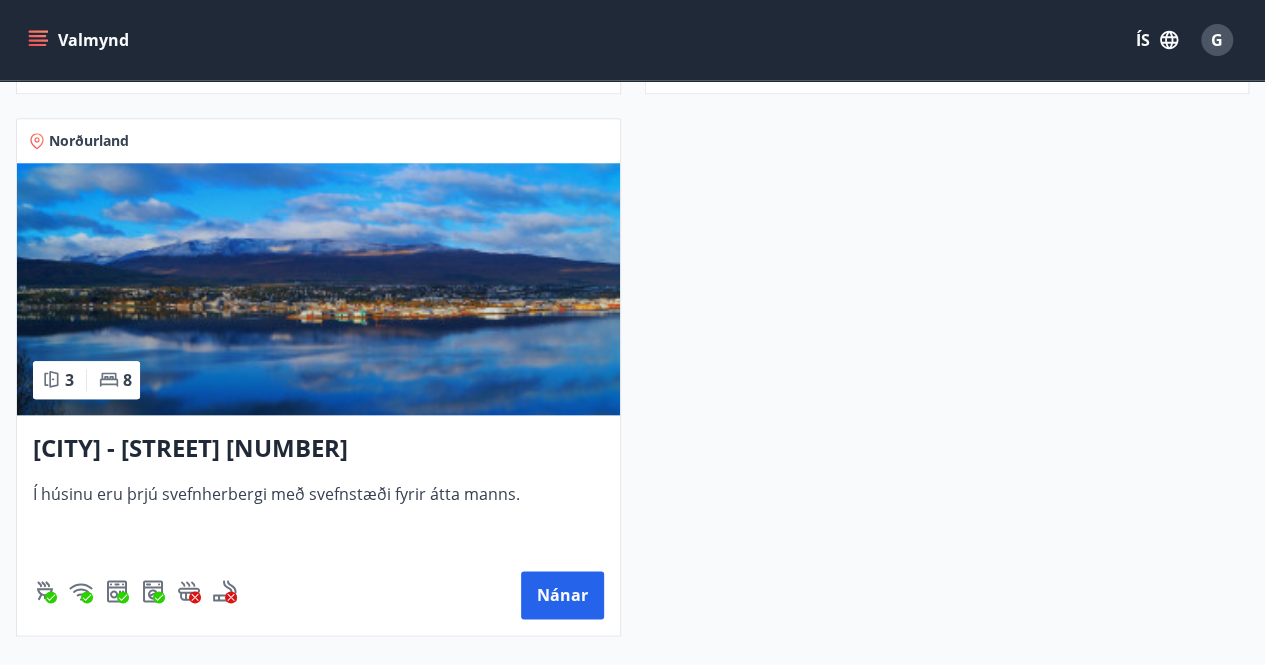 scroll, scrollTop: 898, scrollLeft: 0, axis: vertical 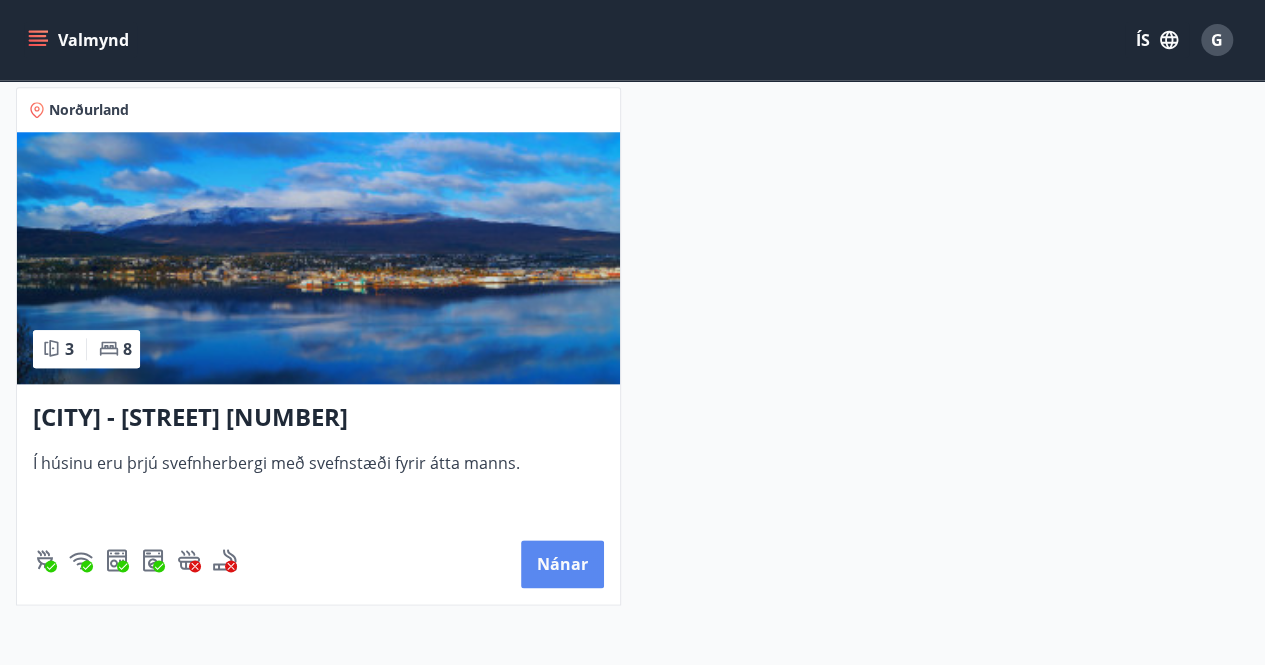 click on "Nánar" at bounding box center [562, 564] 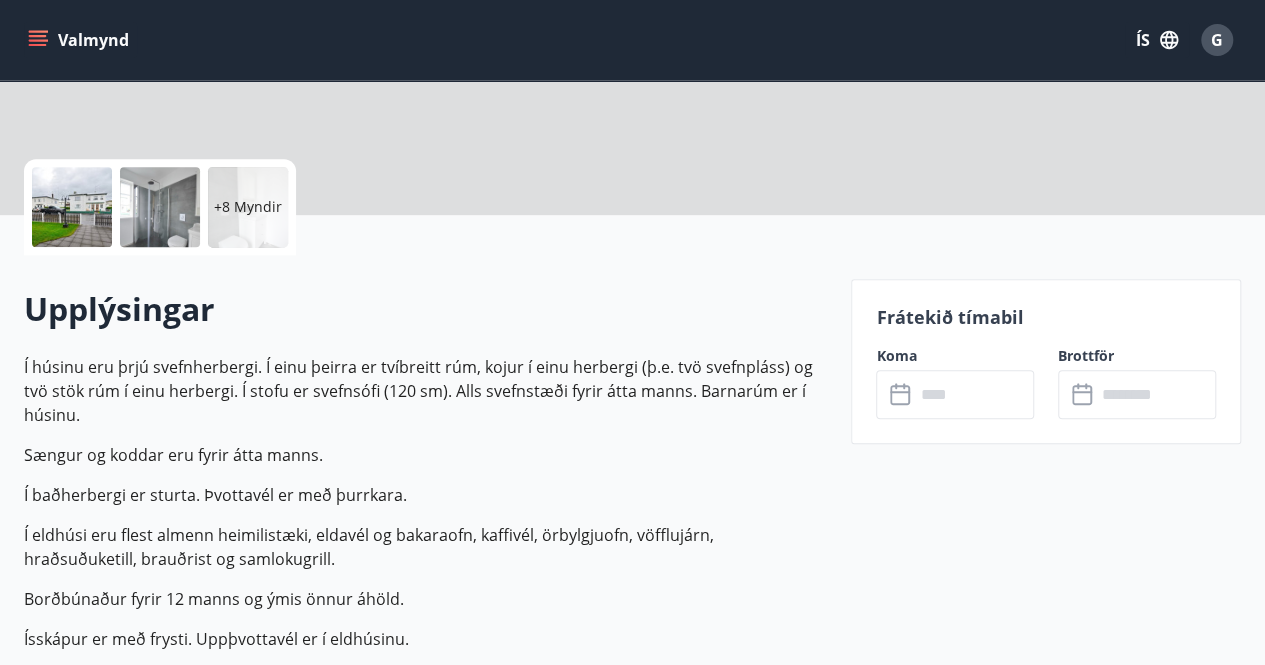 scroll, scrollTop: 0, scrollLeft: 0, axis: both 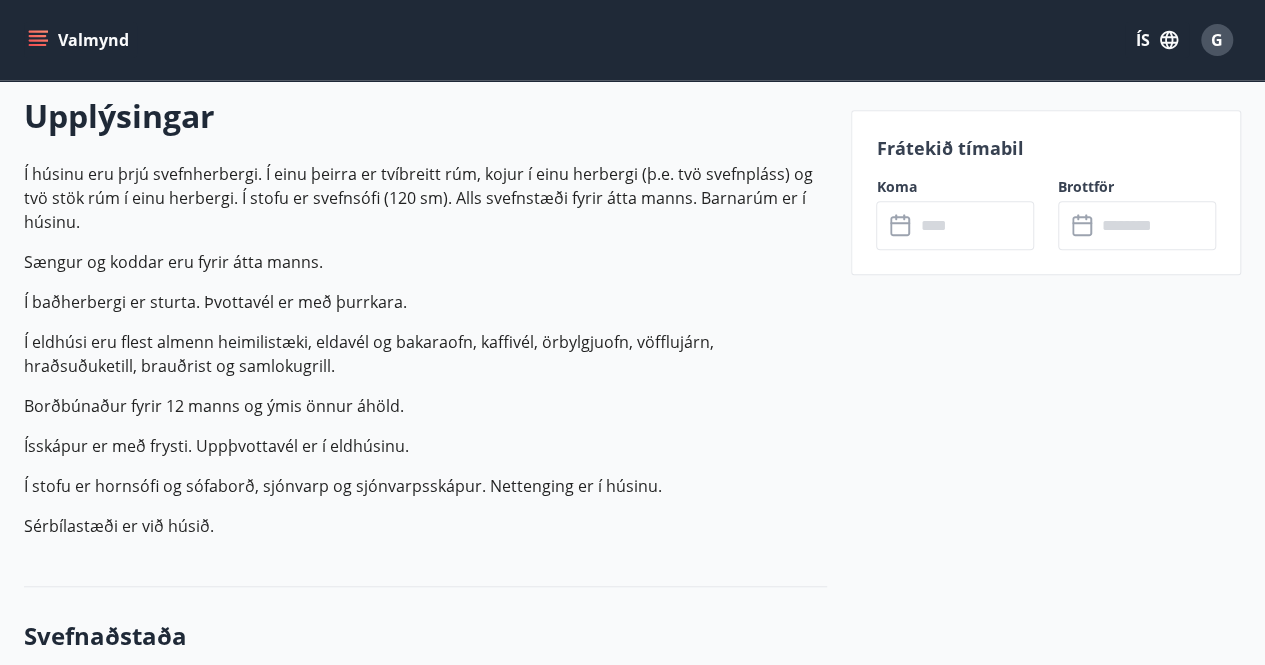 click at bounding box center (974, 225) 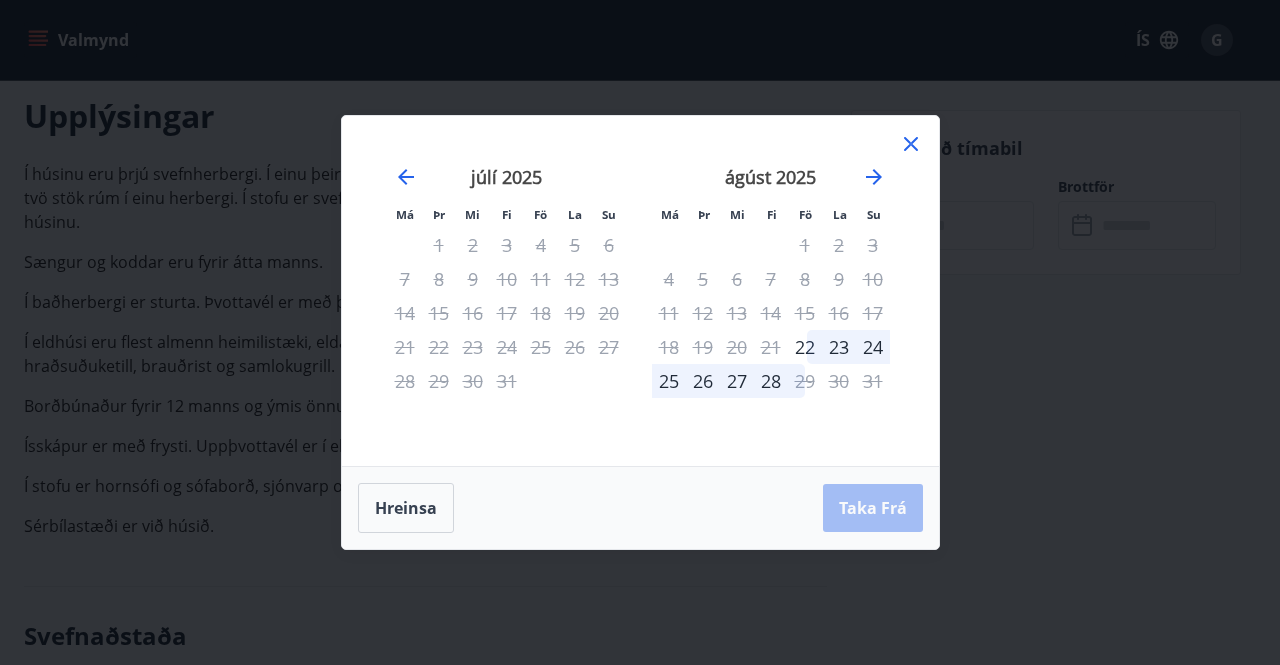 click 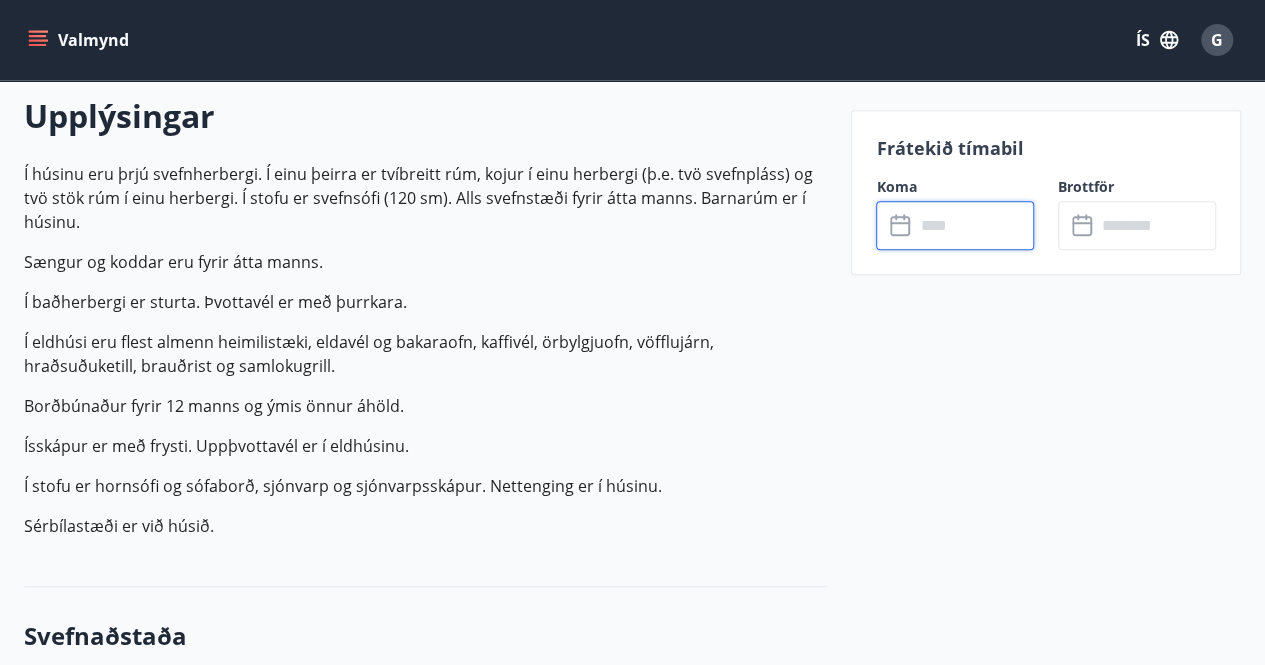 scroll, scrollTop: 0, scrollLeft: 0, axis: both 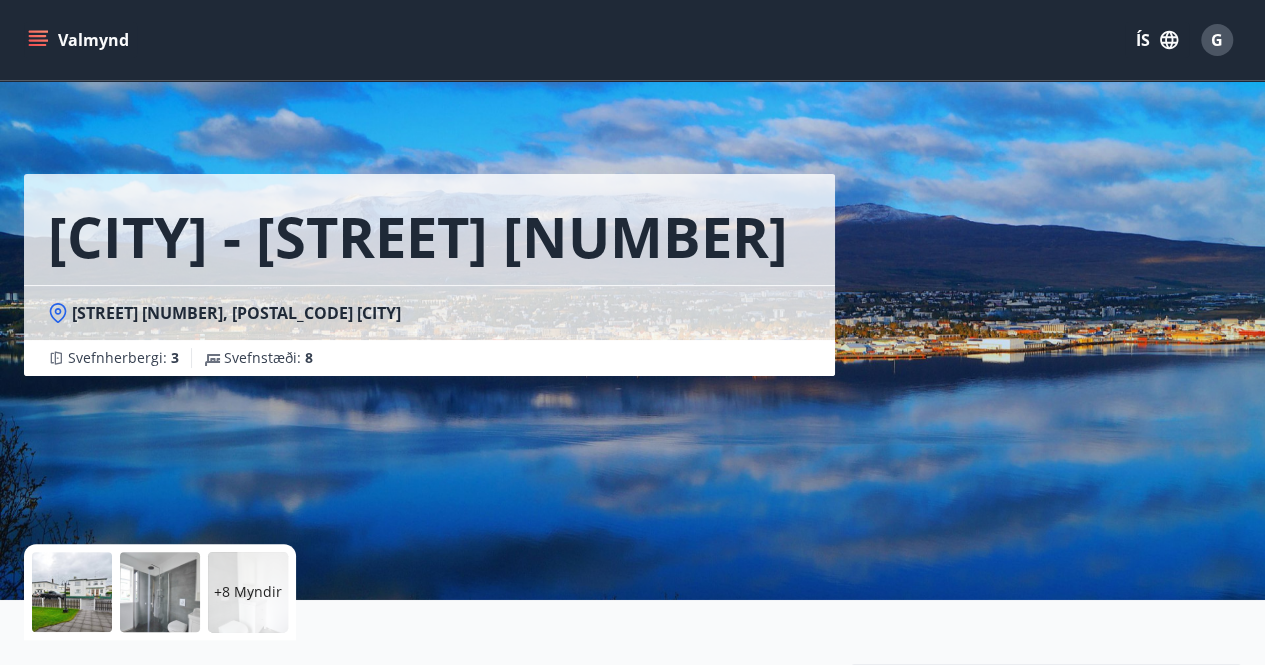 click 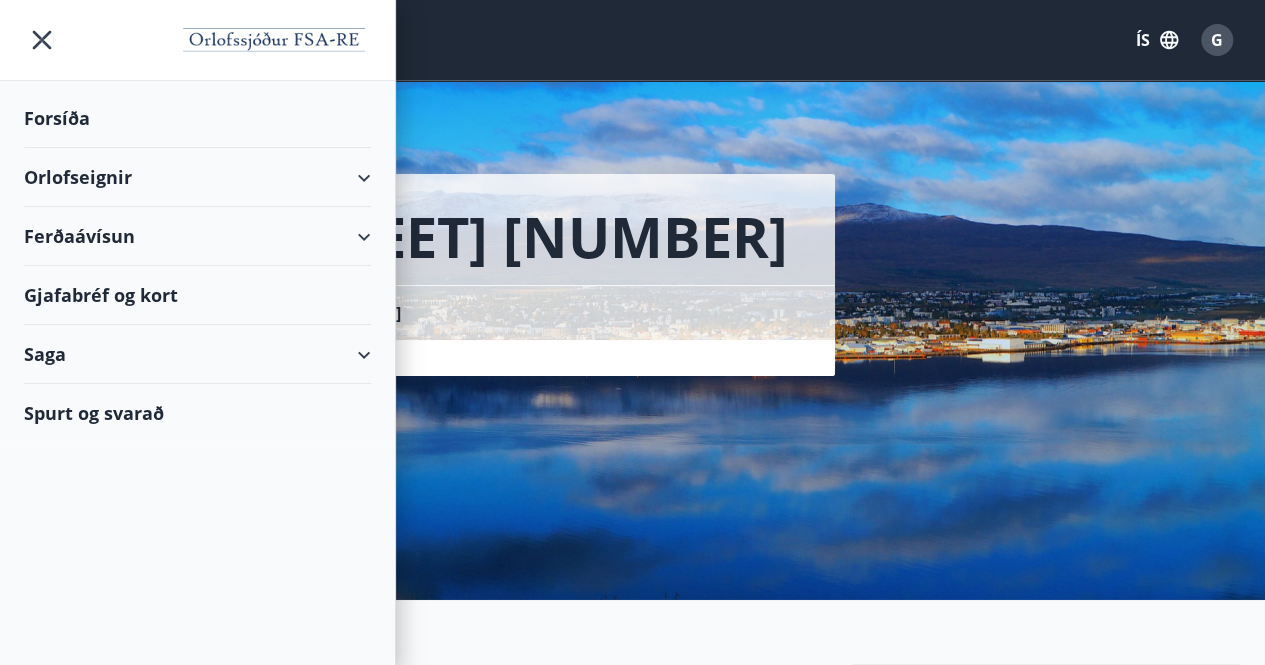 click on "Ferðaávísun" at bounding box center [197, 236] 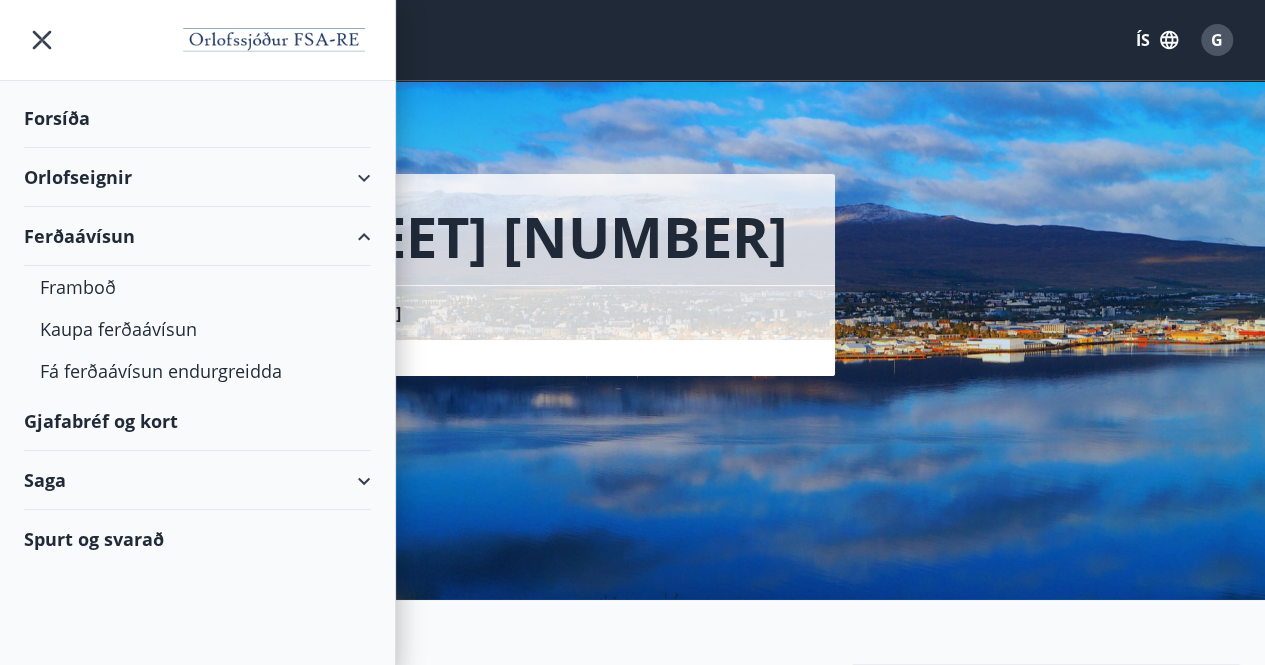 click on "Ferðaávísun" at bounding box center (197, 236) 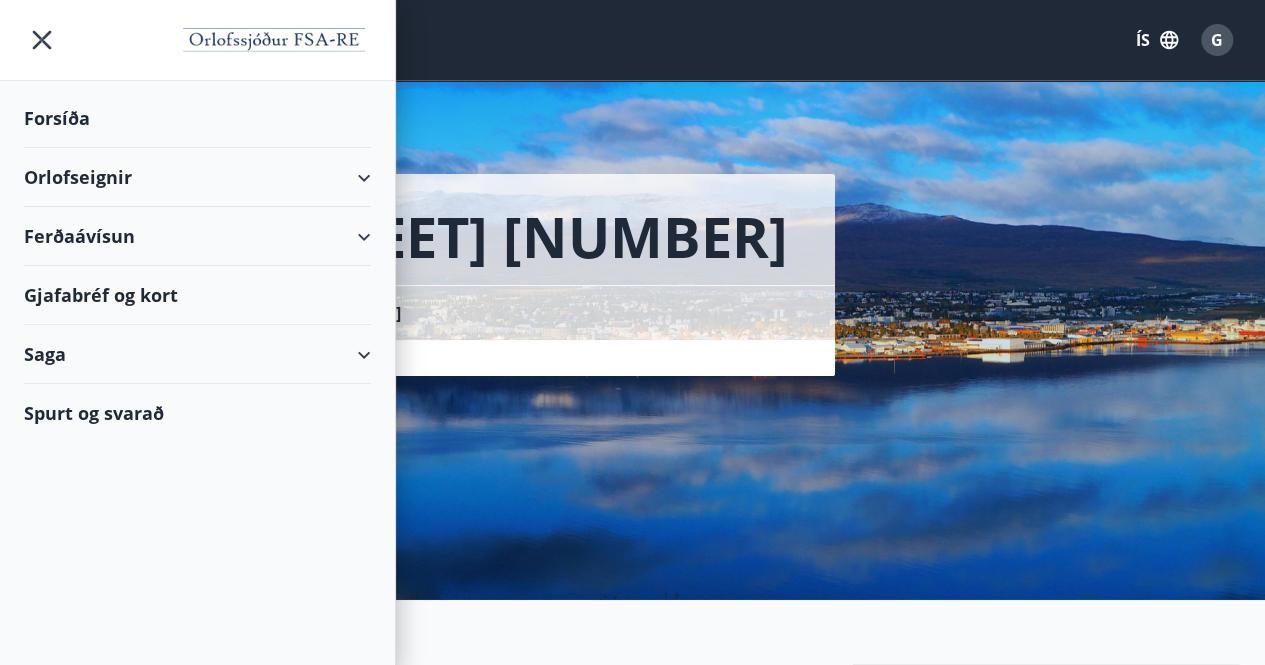 click on "Gjafabréf og kort" at bounding box center (197, 295) 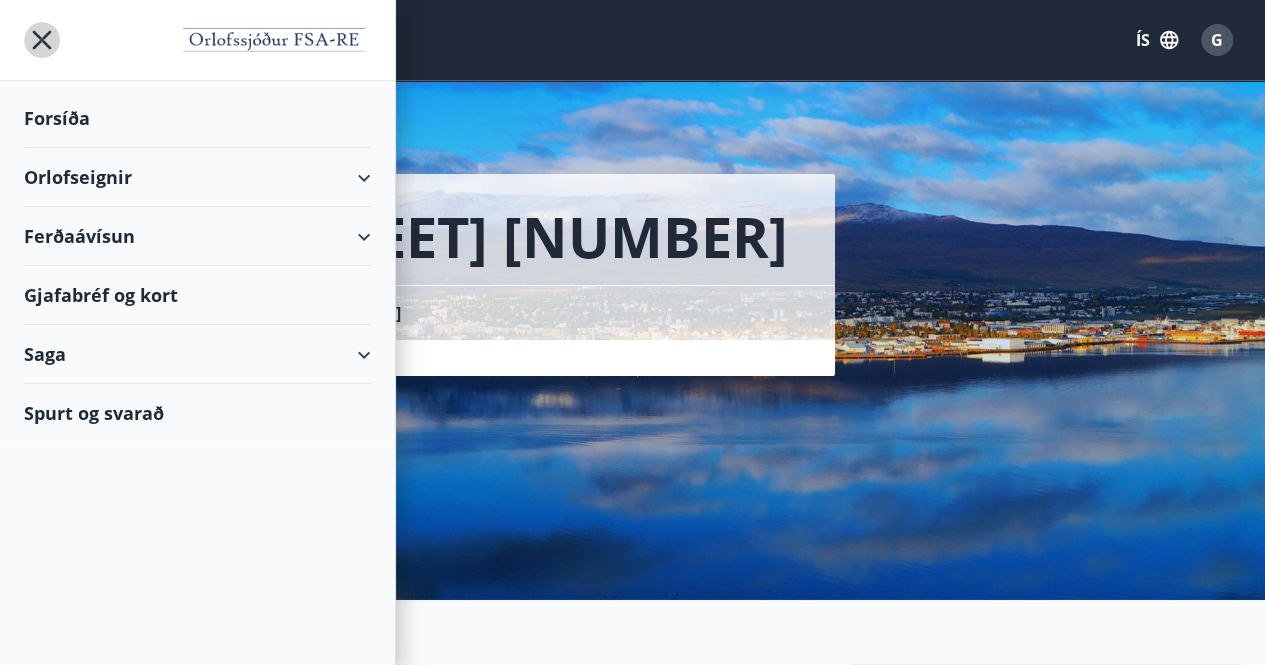 click 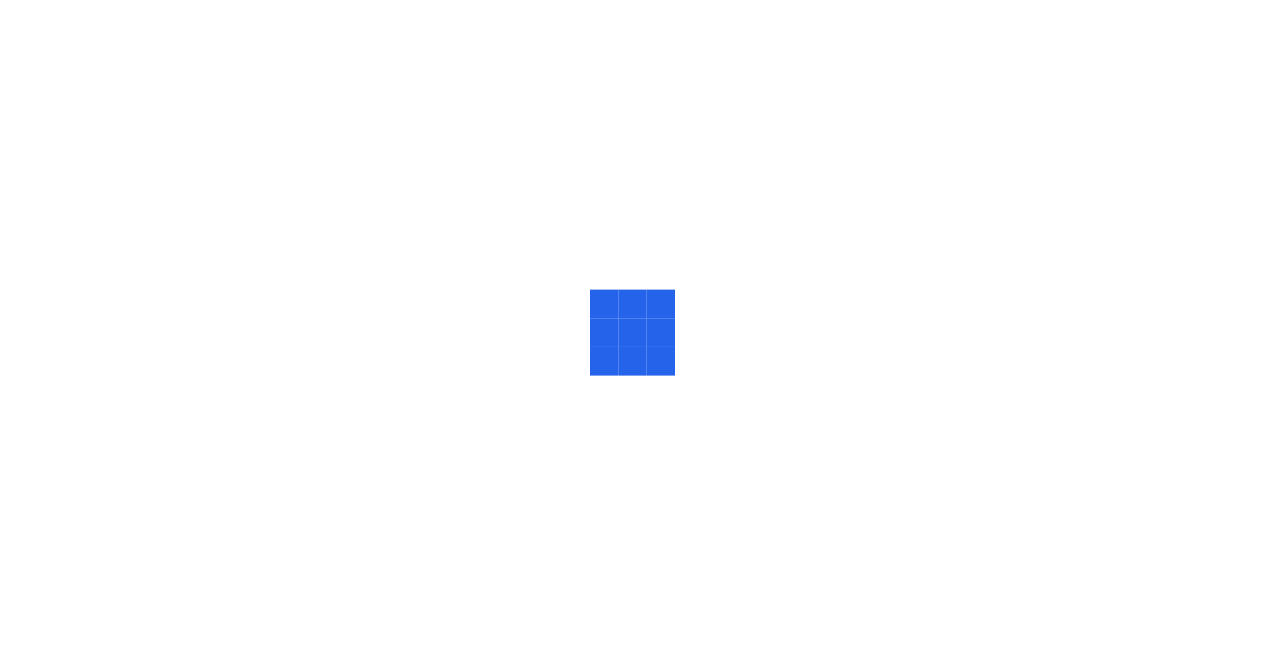 scroll, scrollTop: 0, scrollLeft: 0, axis: both 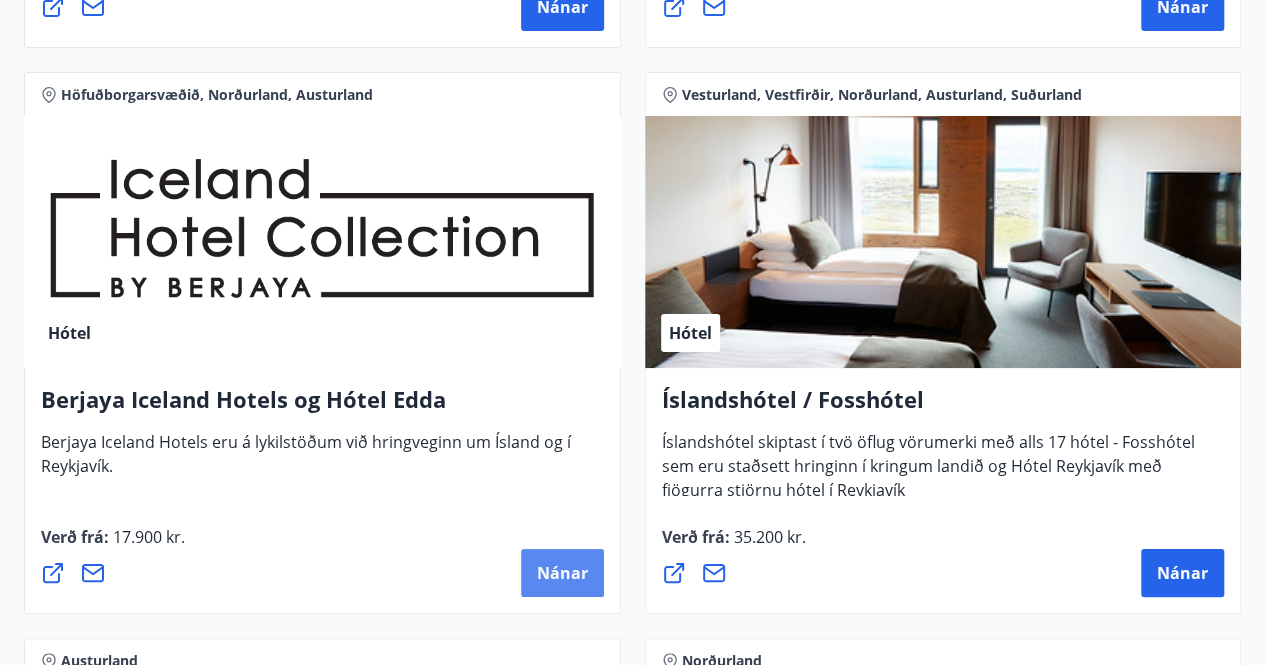 click on "Nánar" at bounding box center (562, 573) 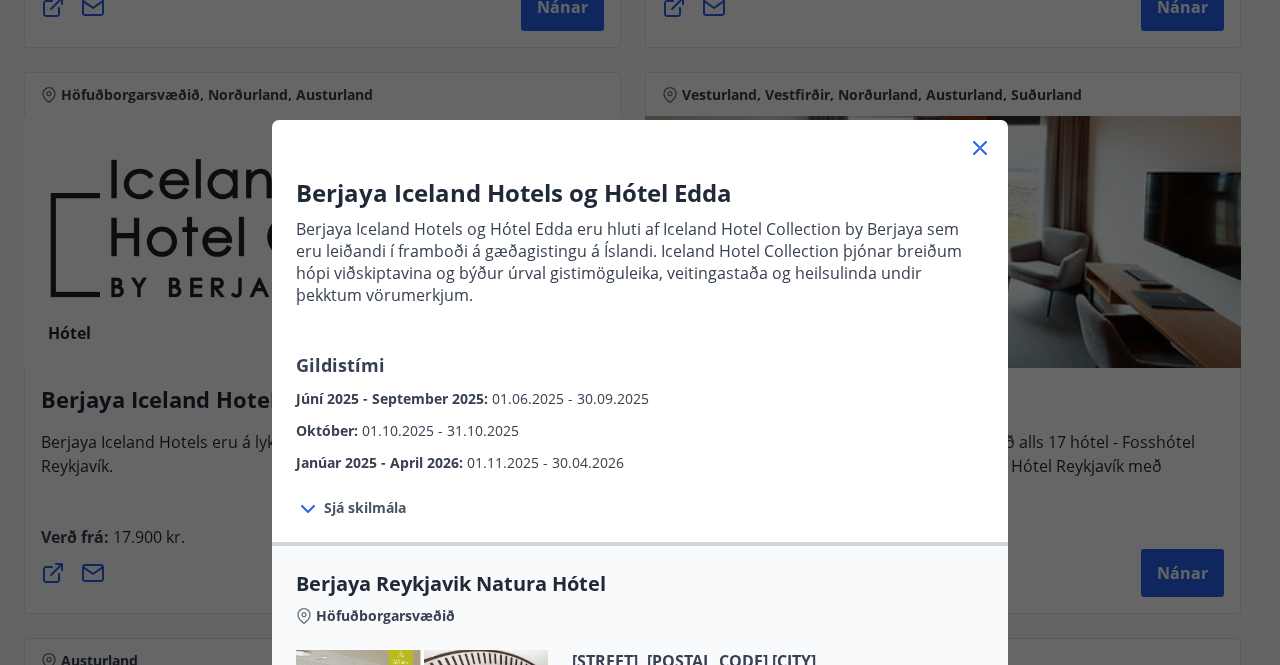 click 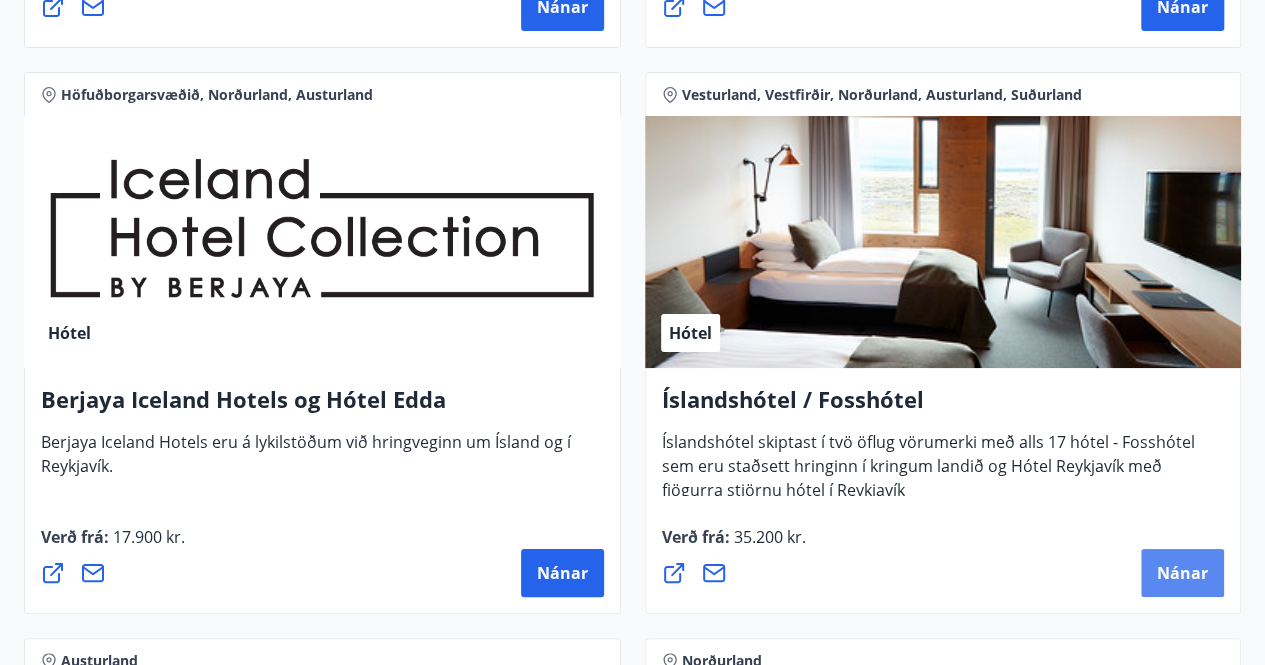 click on "Nánar" at bounding box center (1182, 573) 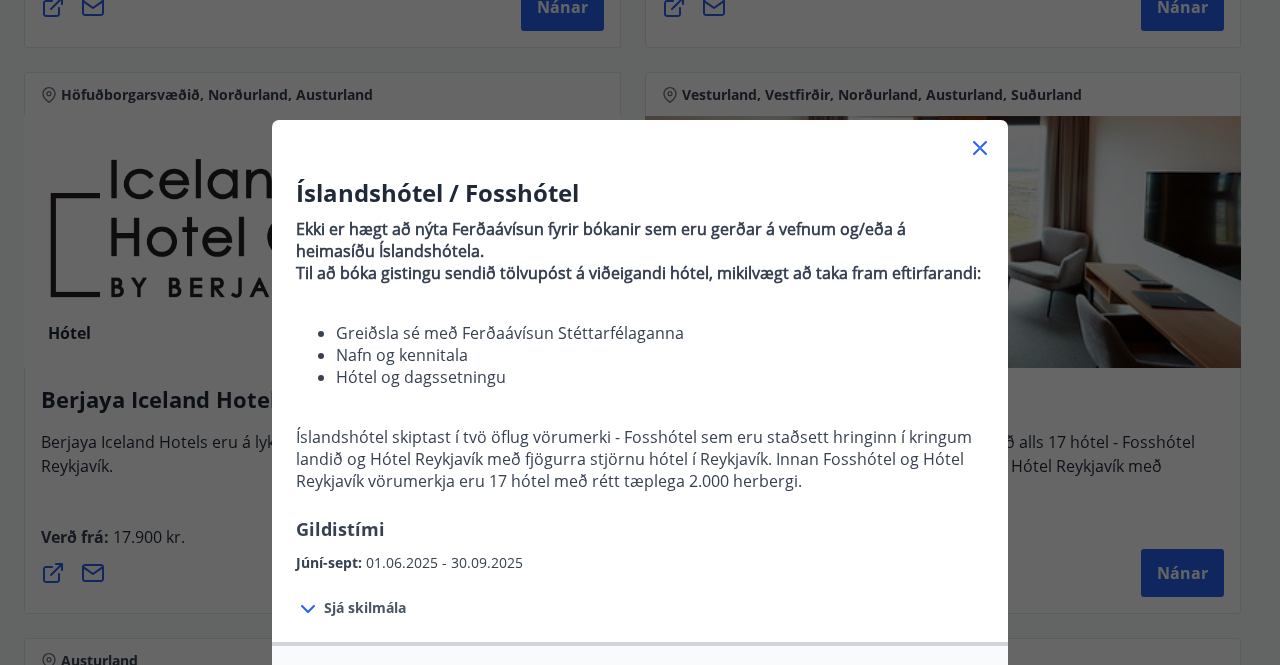 click 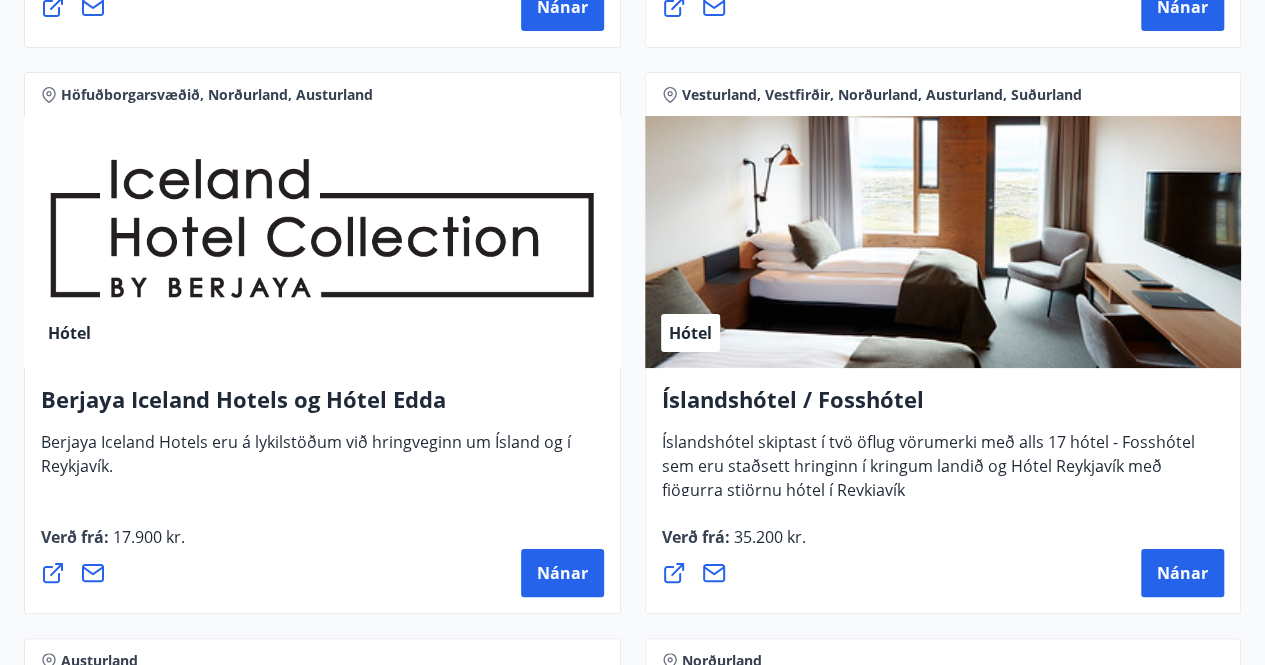 type 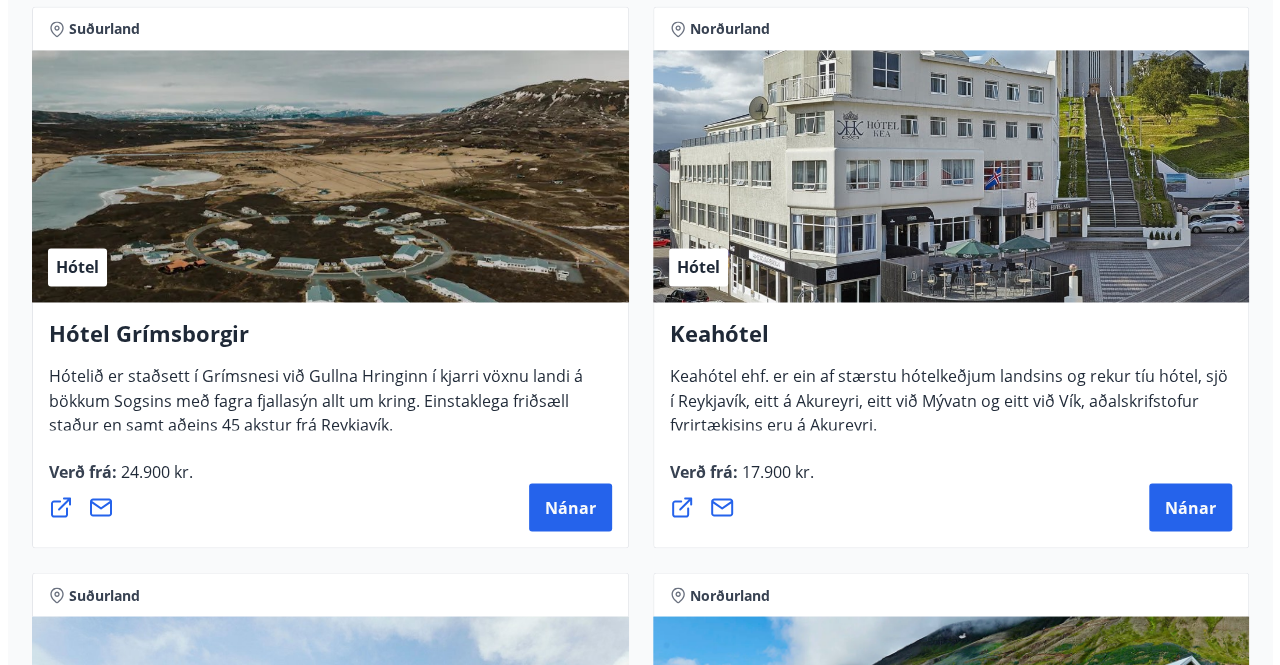 scroll, scrollTop: 1494, scrollLeft: 0, axis: vertical 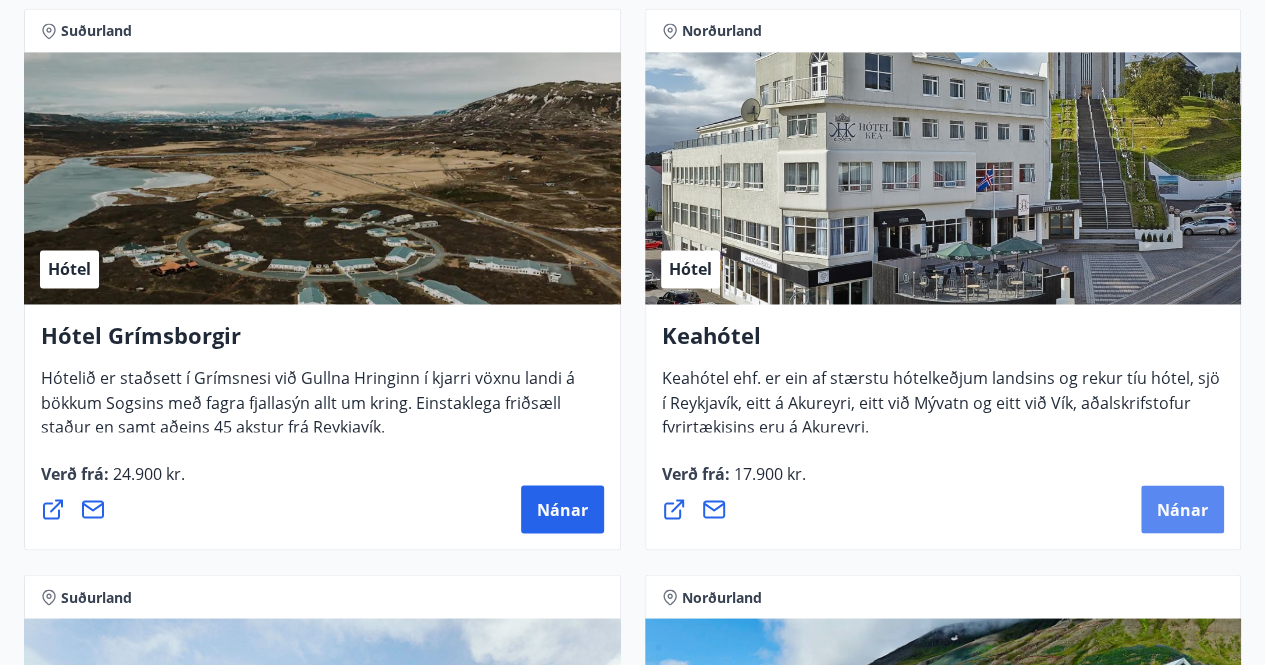 click on "Nánar" at bounding box center (1182, 509) 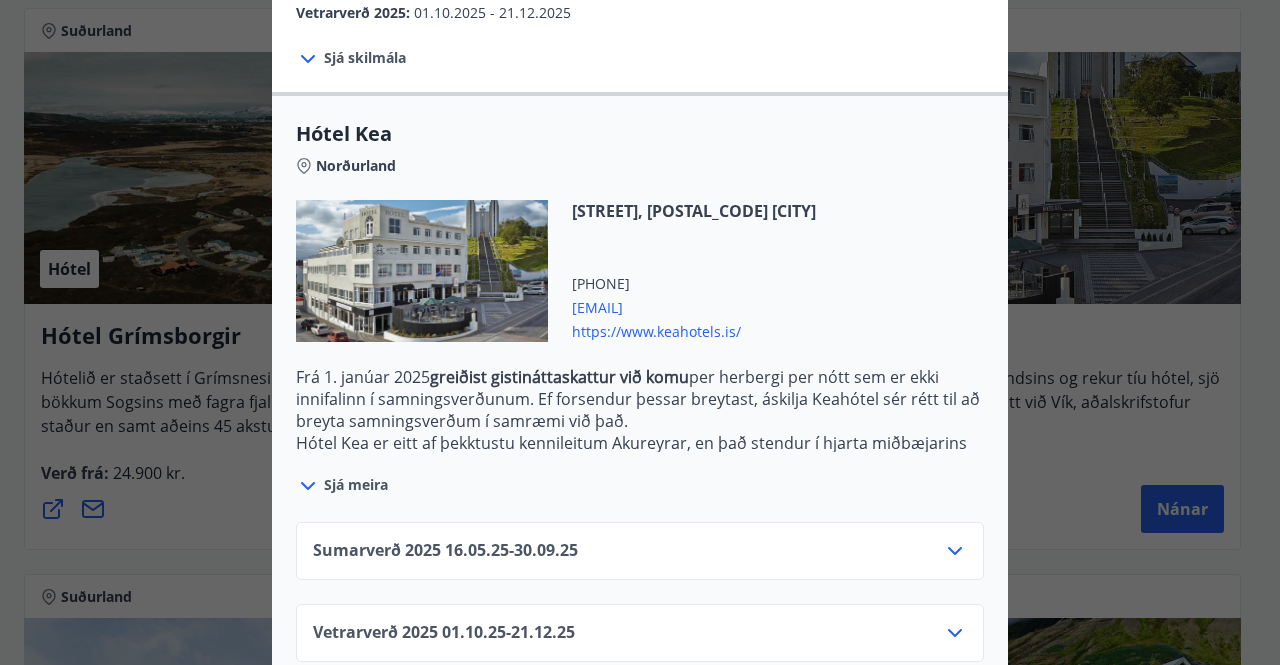 scroll, scrollTop: 474, scrollLeft: 0, axis: vertical 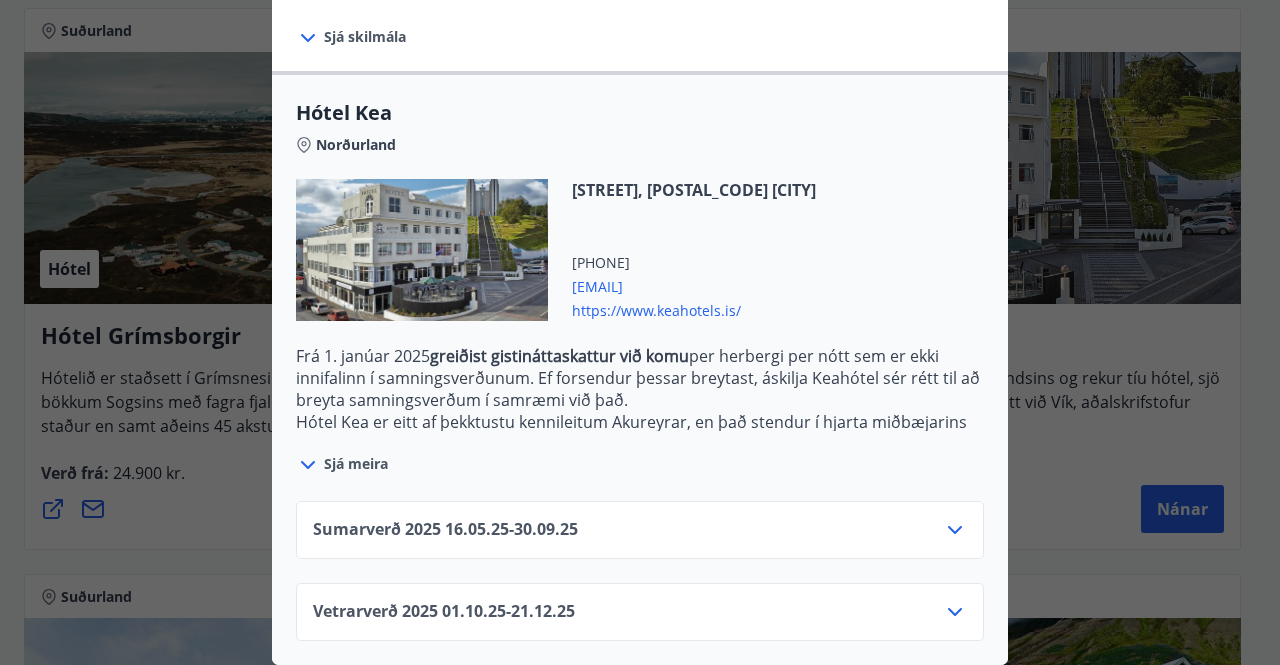 click 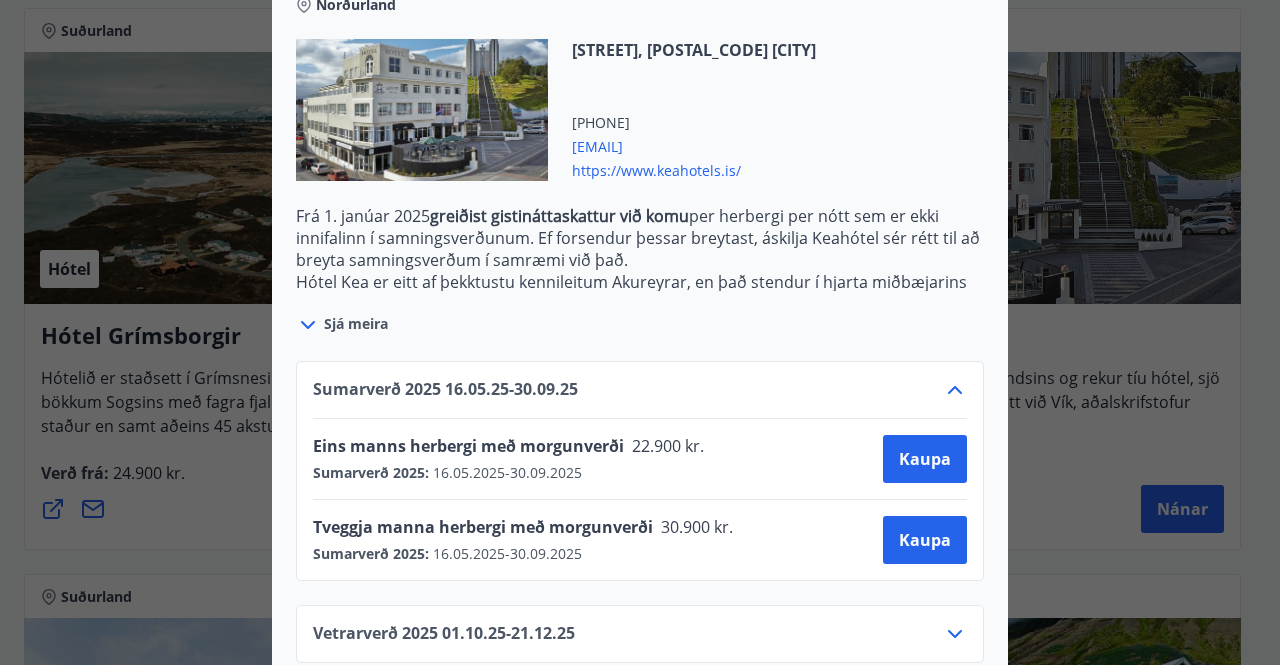 scroll, scrollTop: 634, scrollLeft: 0, axis: vertical 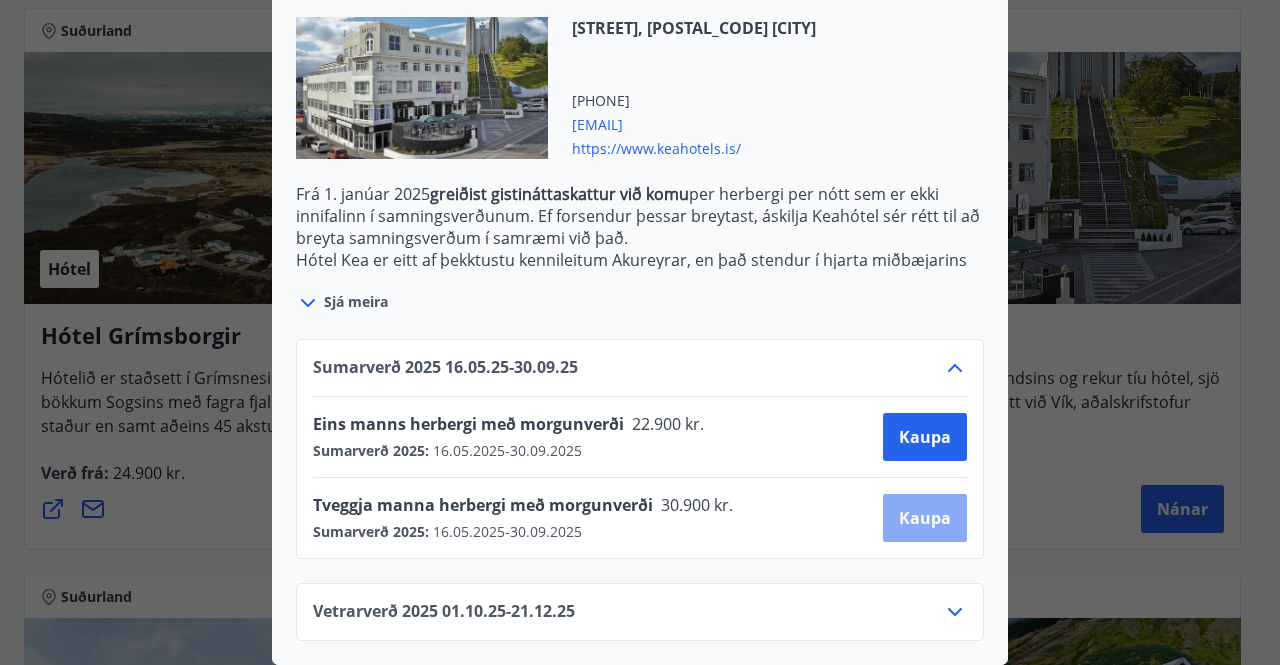 click on "Kaupa" at bounding box center (925, 518) 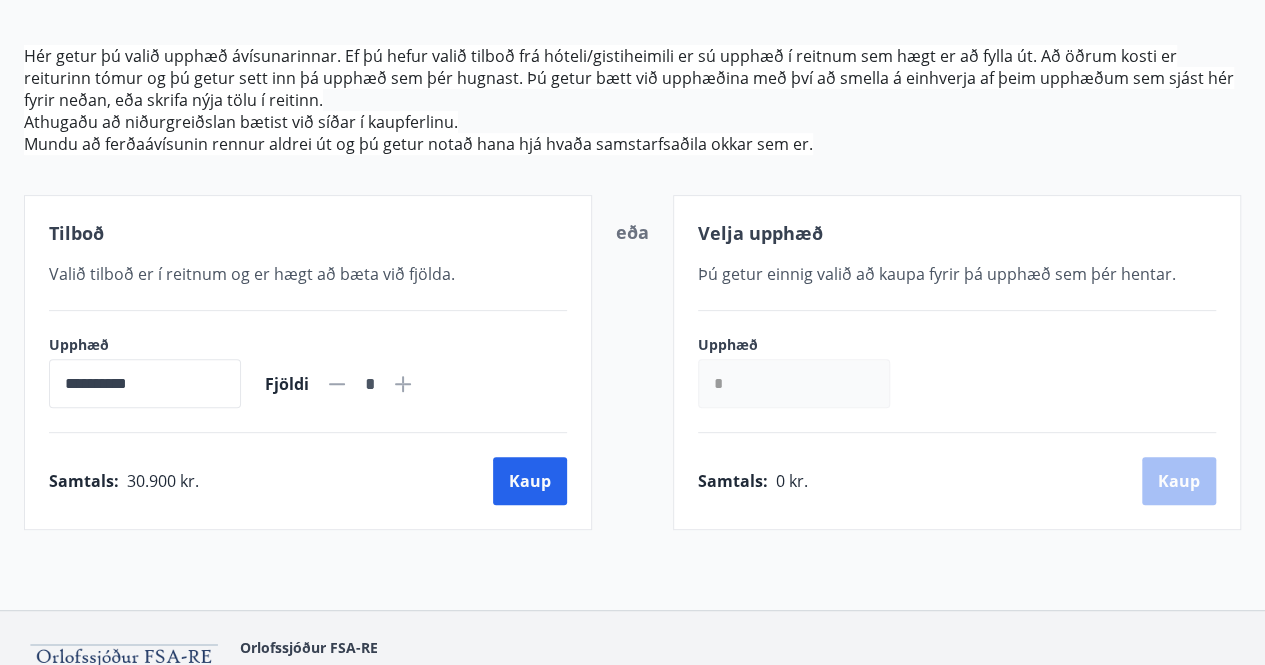 scroll, scrollTop: 317, scrollLeft: 0, axis: vertical 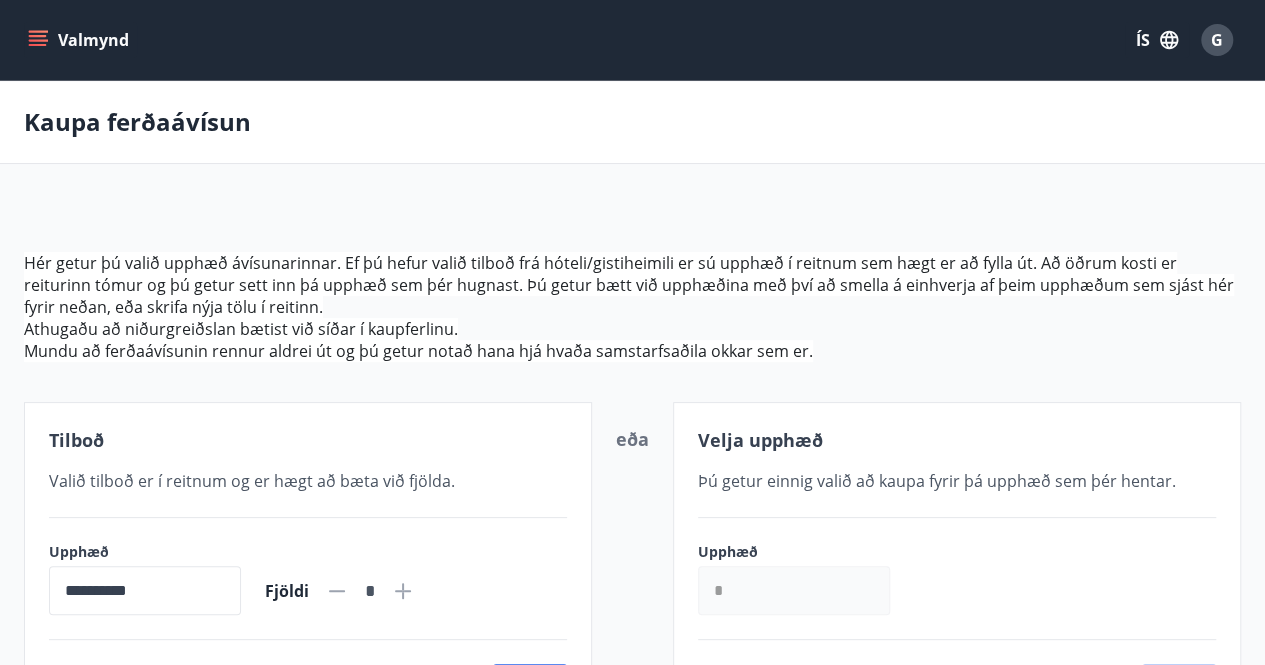 click 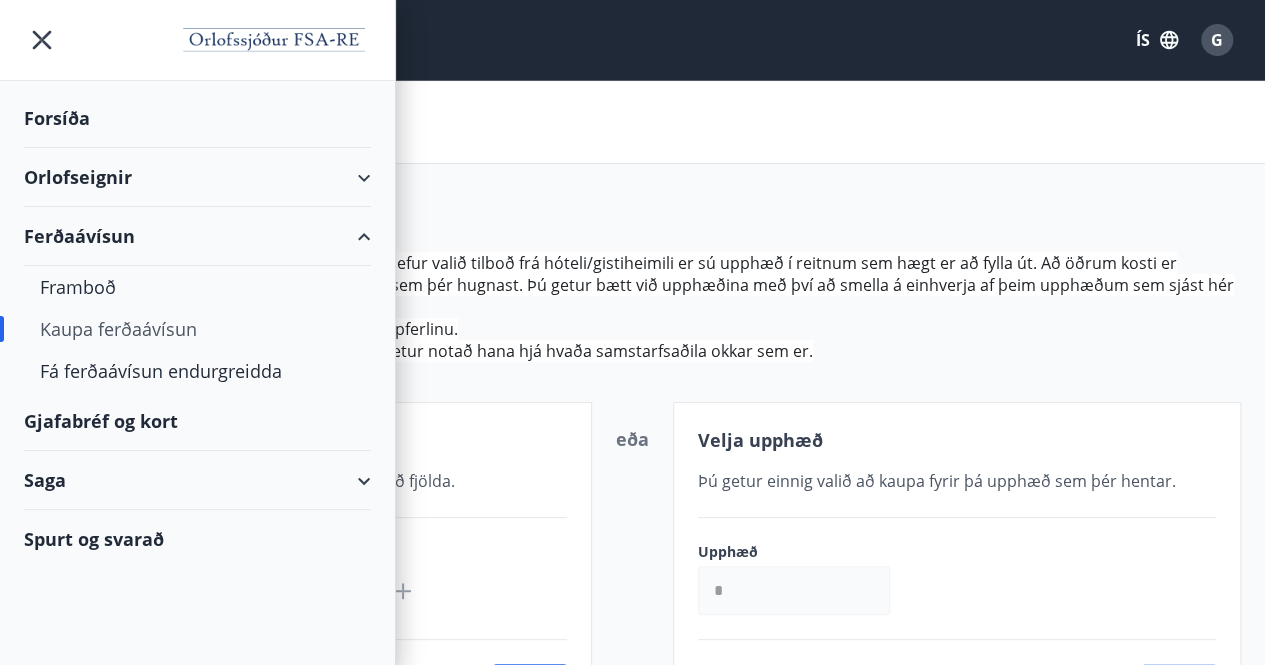 click on "Forsíða" at bounding box center (197, 118) 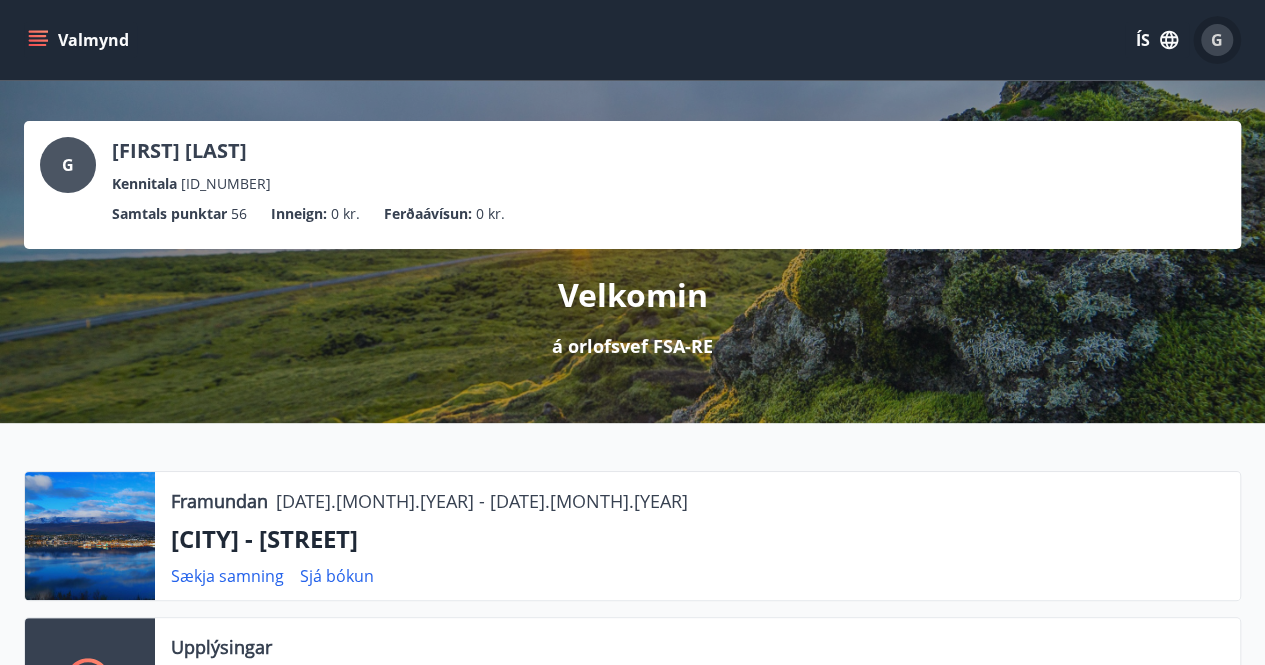 click on "G" at bounding box center [1217, 40] 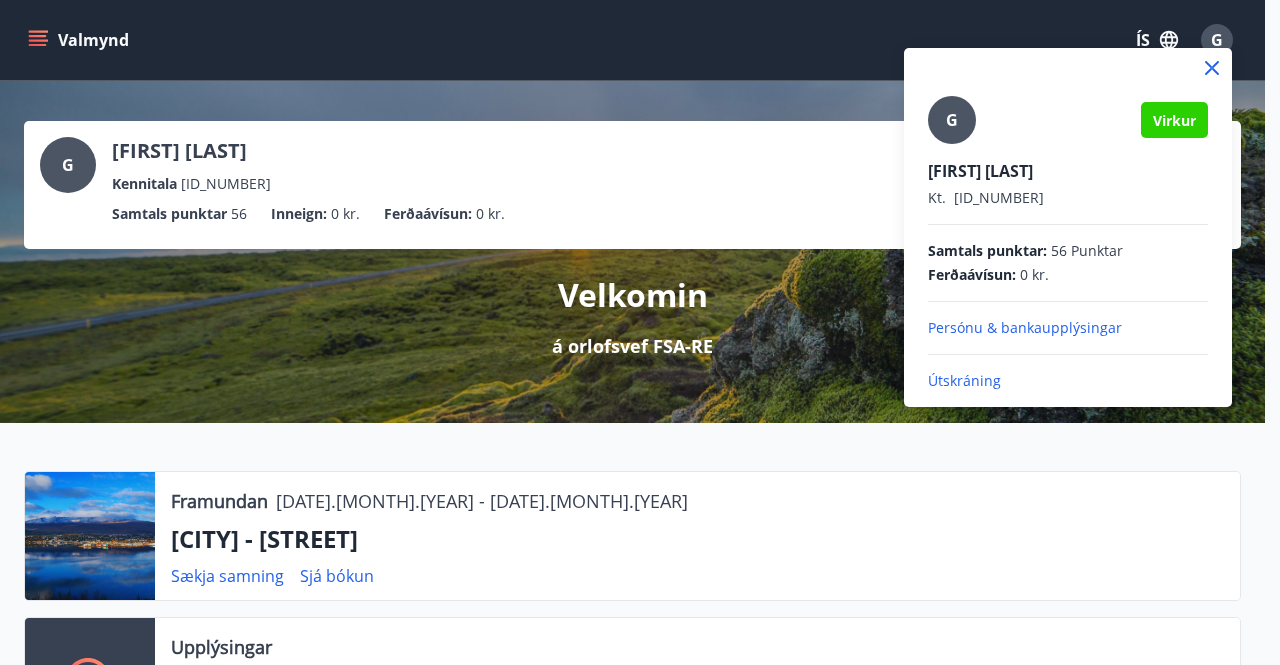 click on "Útskráning" at bounding box center [1068, 381] 